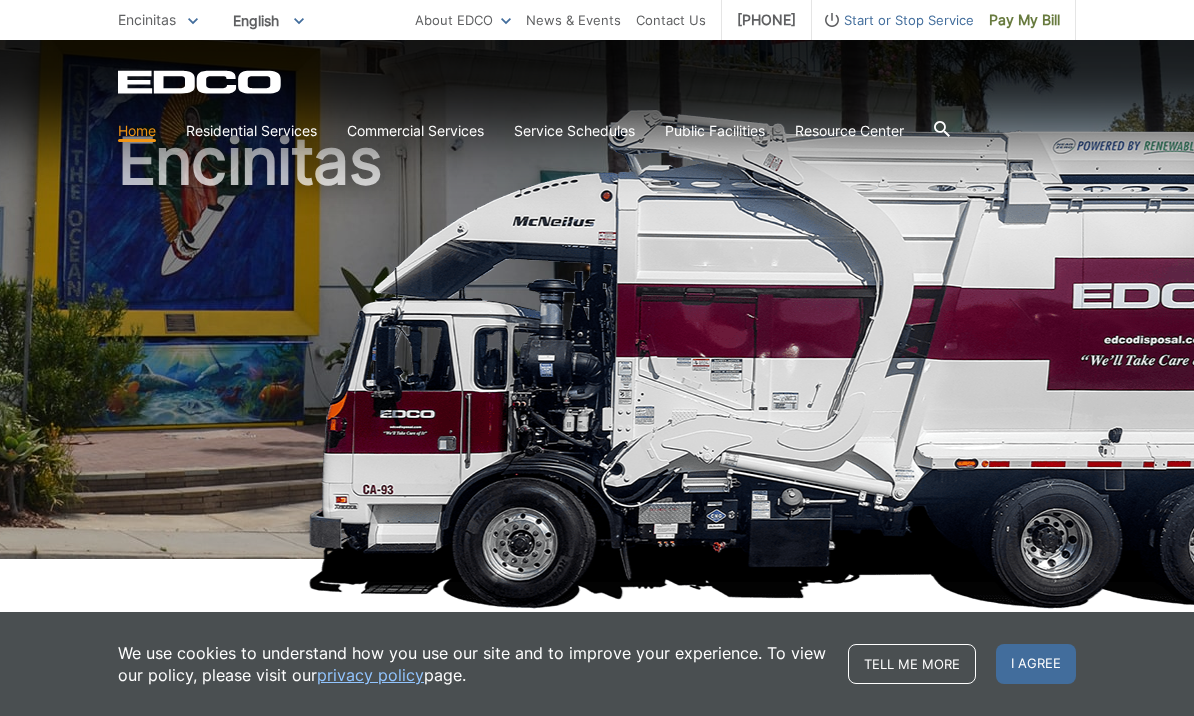 scroll, scrollTop: 0, scrollLeft: 0, axis: both 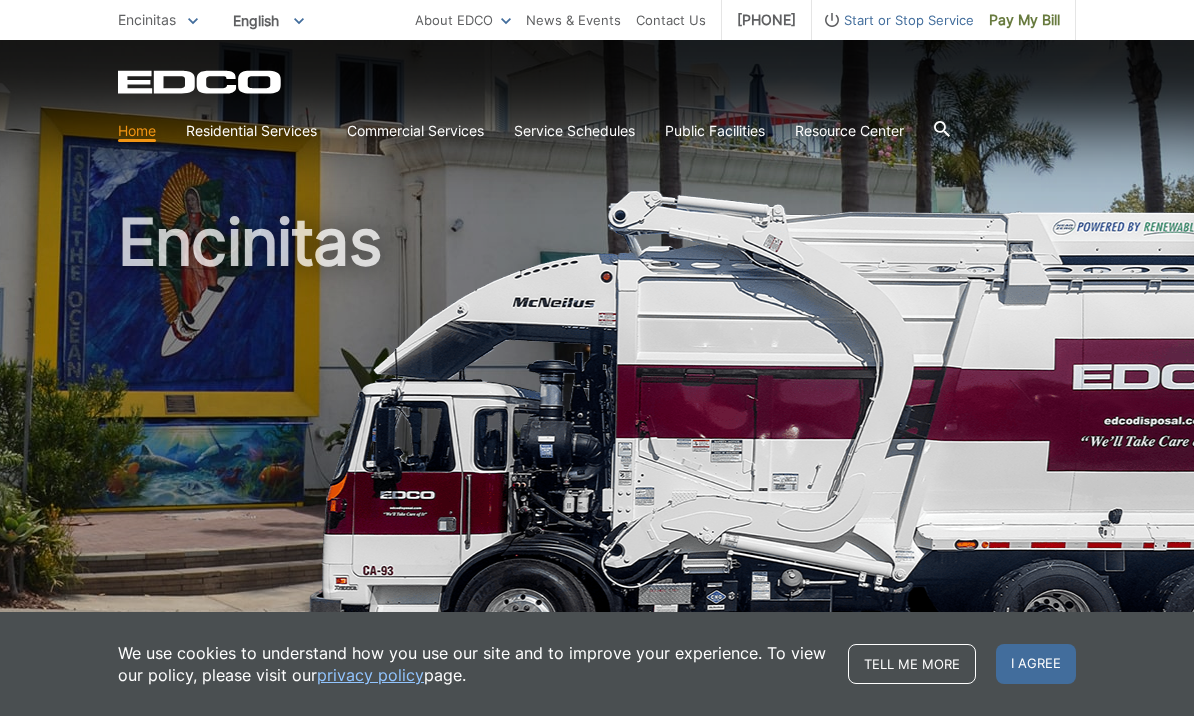 click 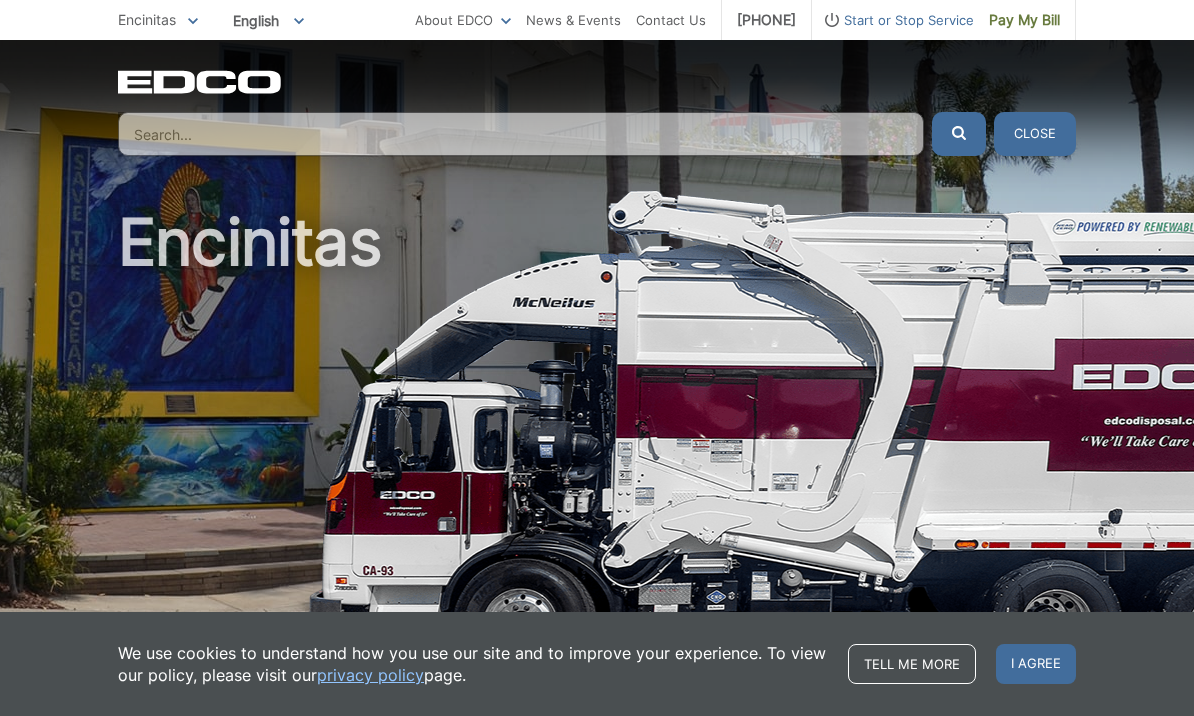 click at bounding box center (521, 134) 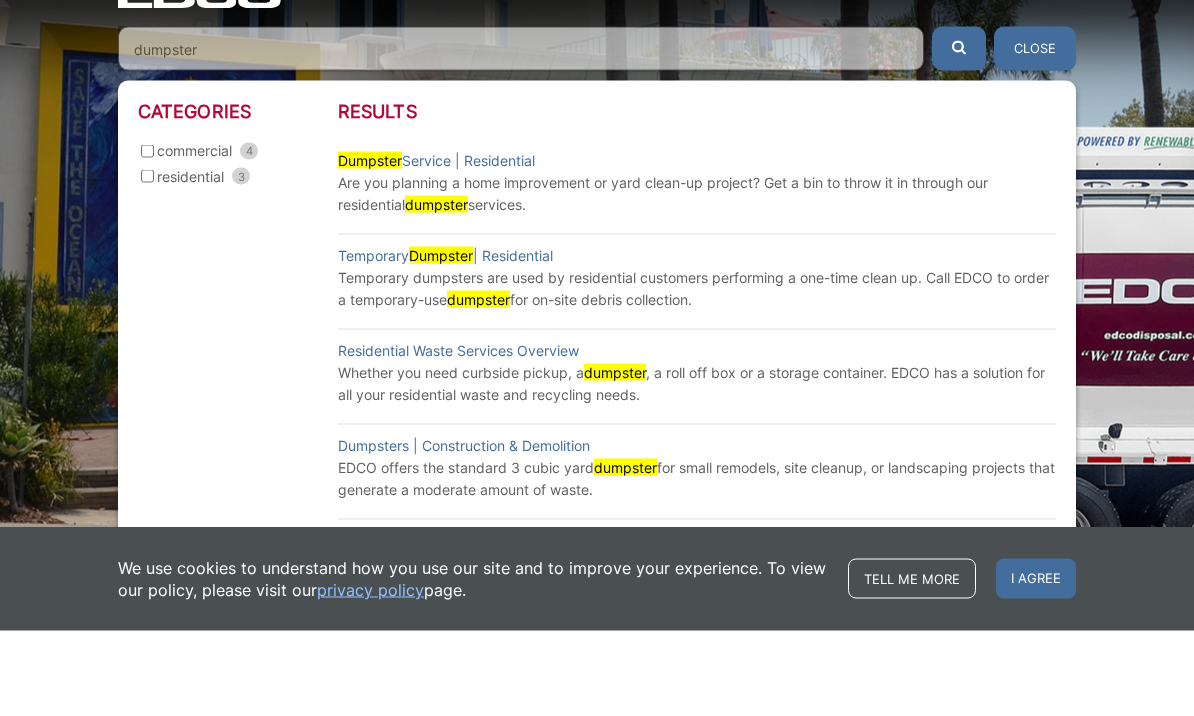 type on "dumpster" 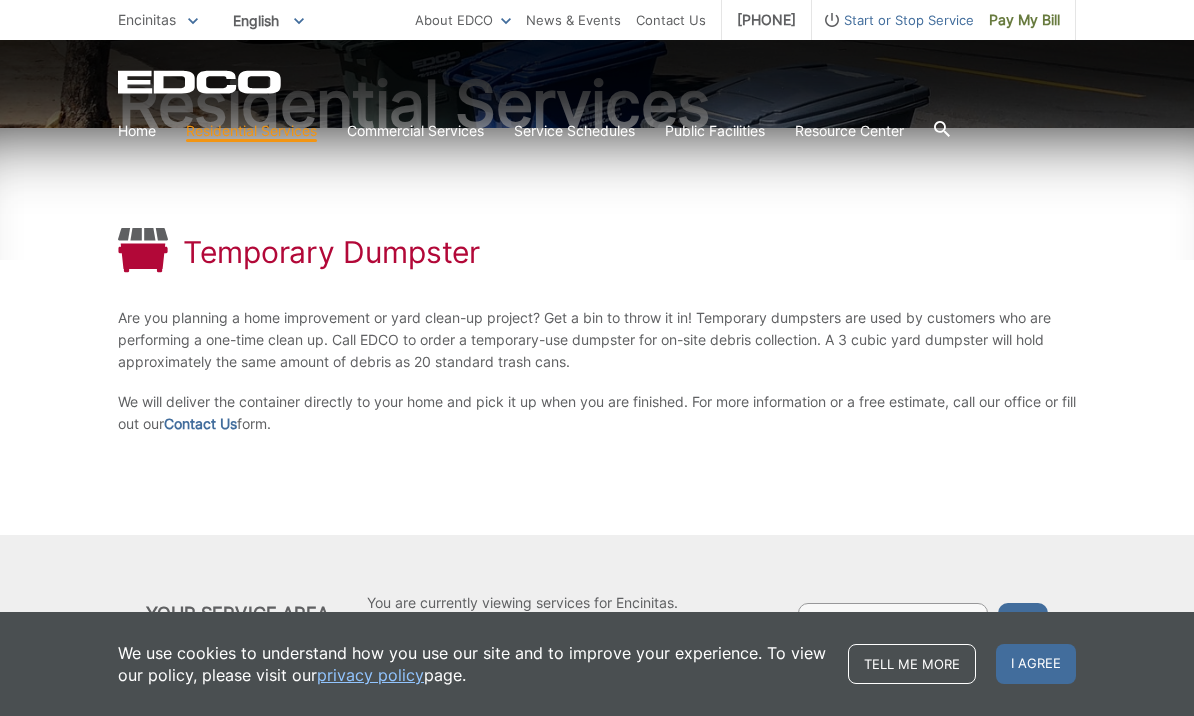 scroll, scrollTop: 233, scrollLeft: 0, axis: vertical 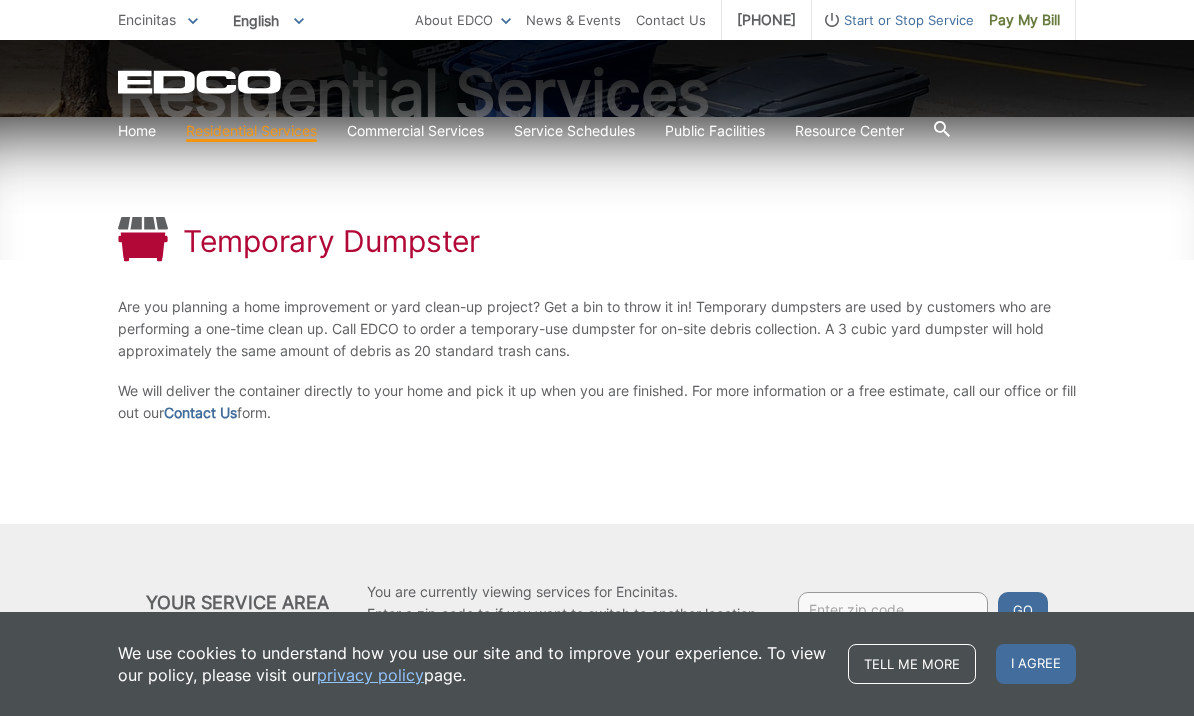 click on "Contact Us" at bounding box center (200, 413) 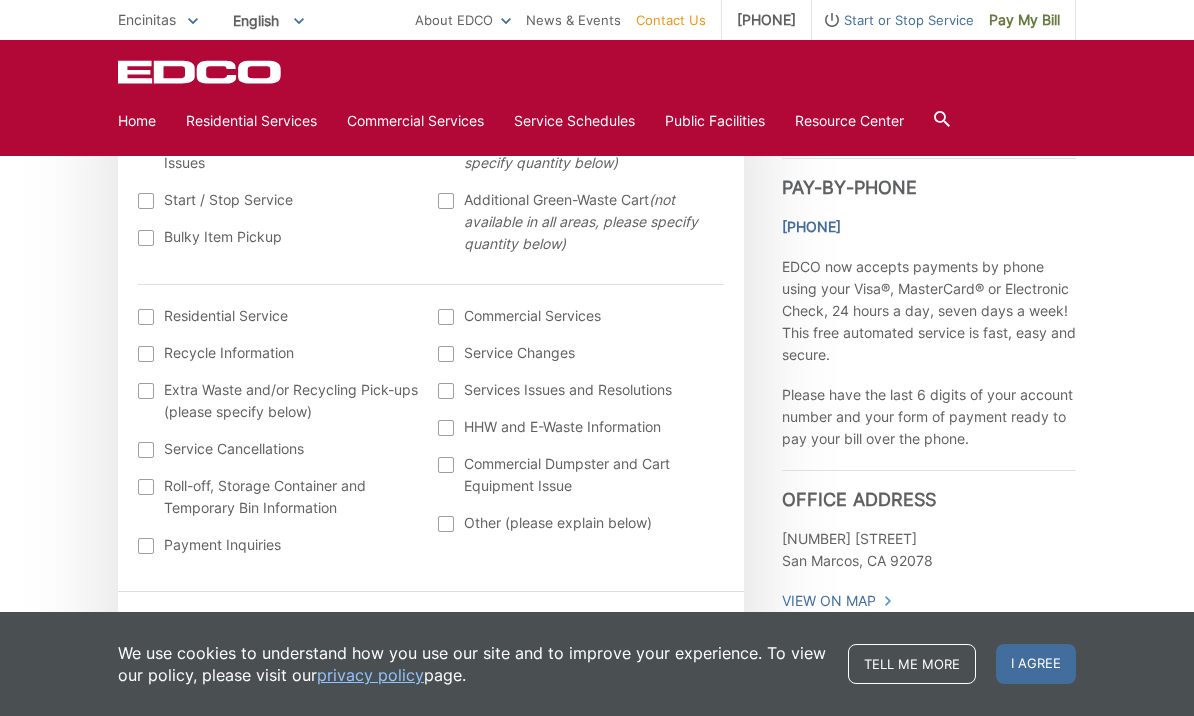 scroll, scrollTop: 713, scrollLeft: 0, axis: vertical 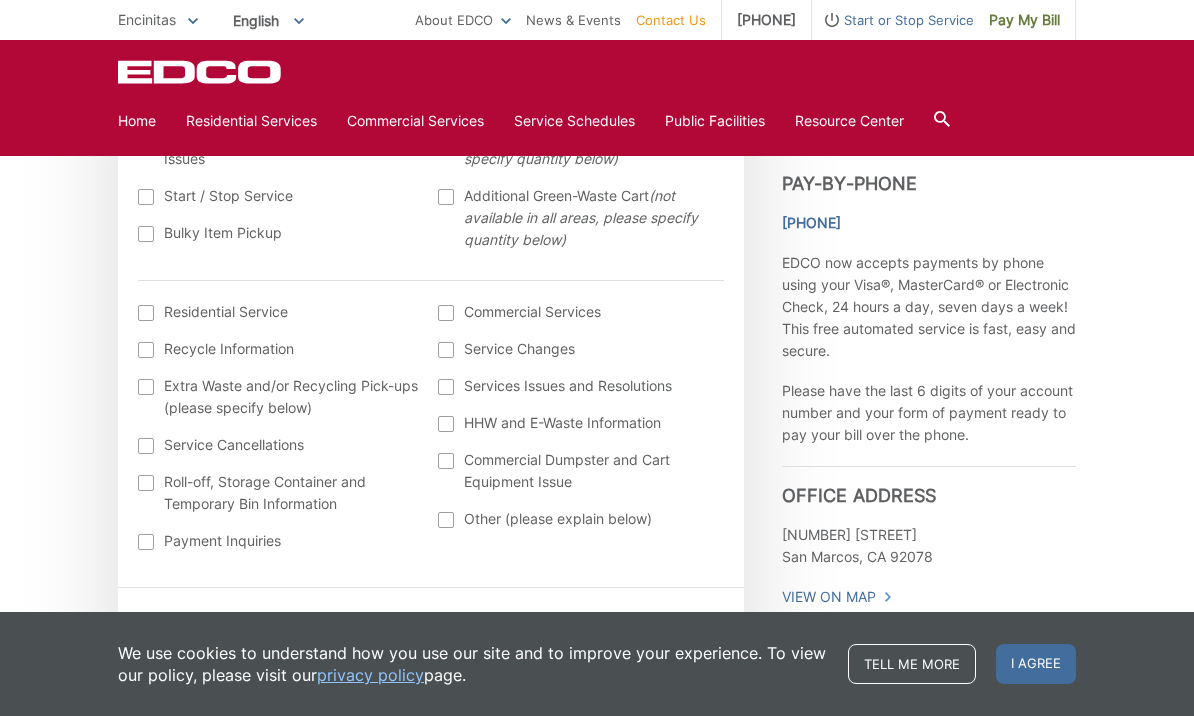 click on "Other (please explain below)" at bounding box center (578, 519) 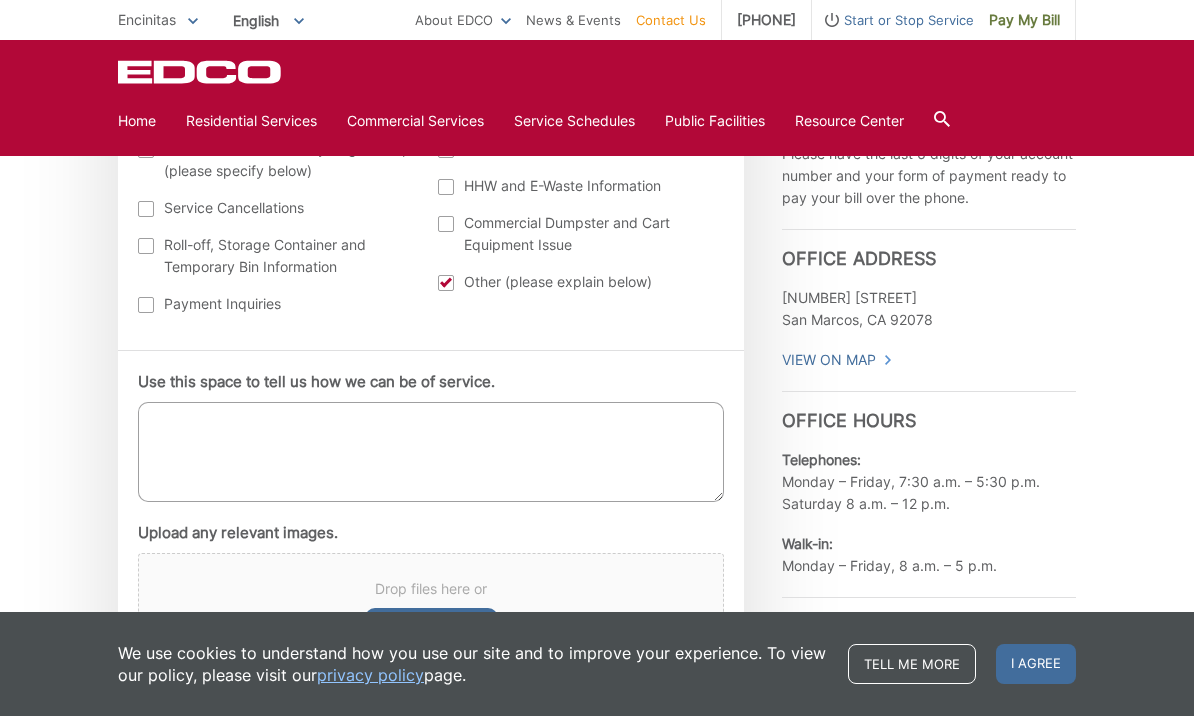 click on "Use this space to tell us how we can be of service." at bounding box center (431, 452) 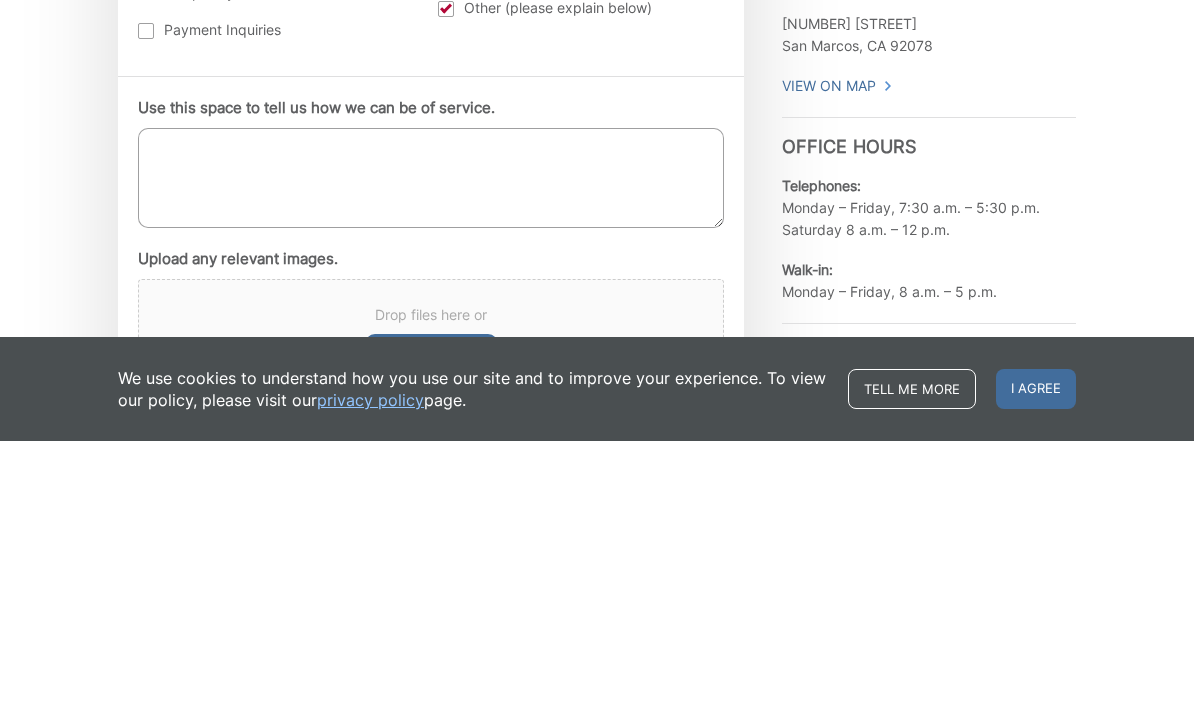 type on "8" 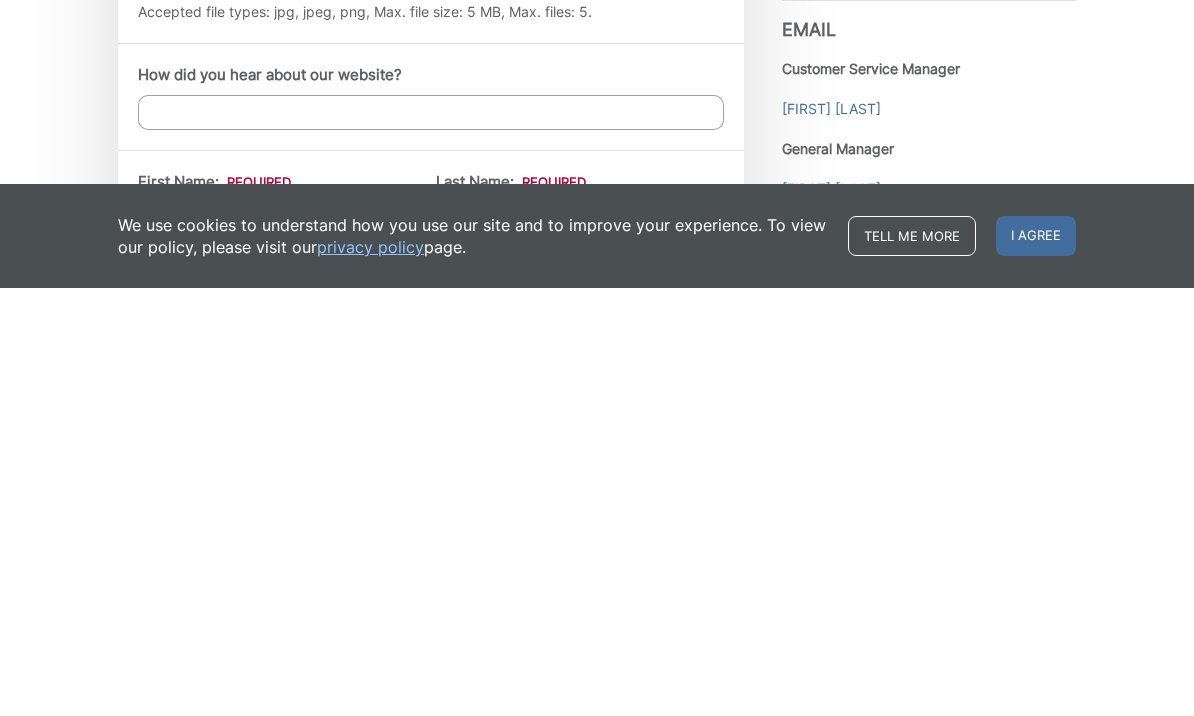 scroll, scrollTop: 1225, scrollLeft: 0, axis: vertical 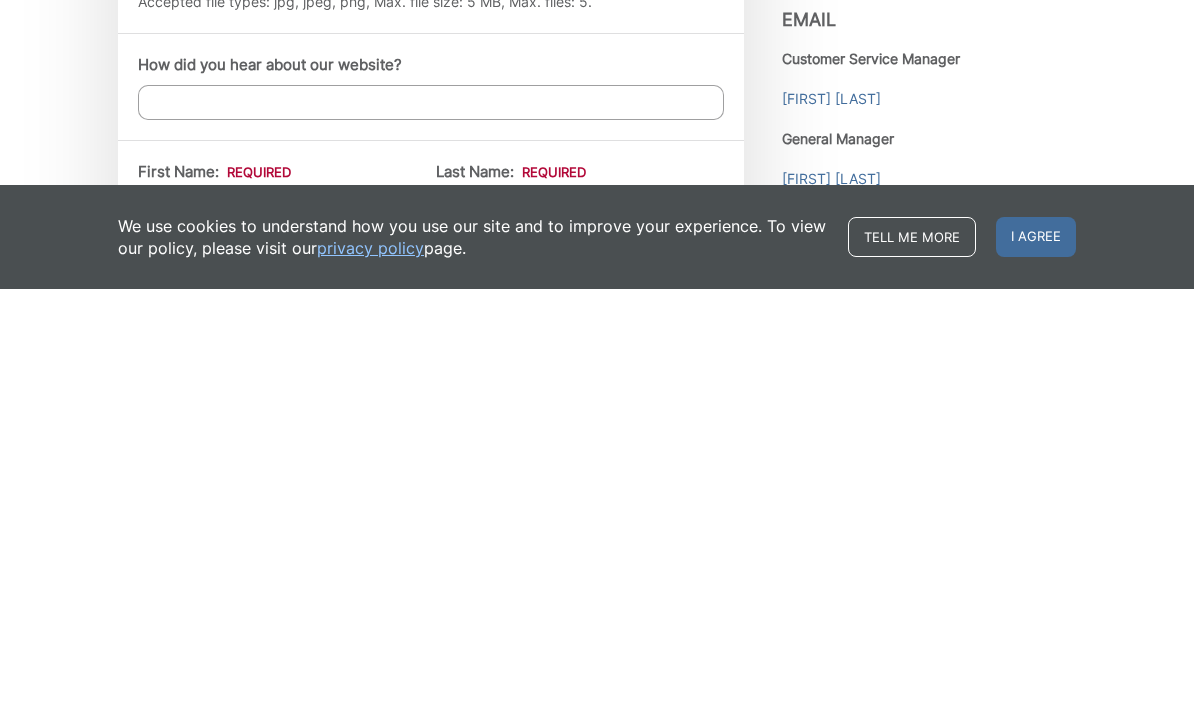type on "I need a temporary 3 yard dumpster." 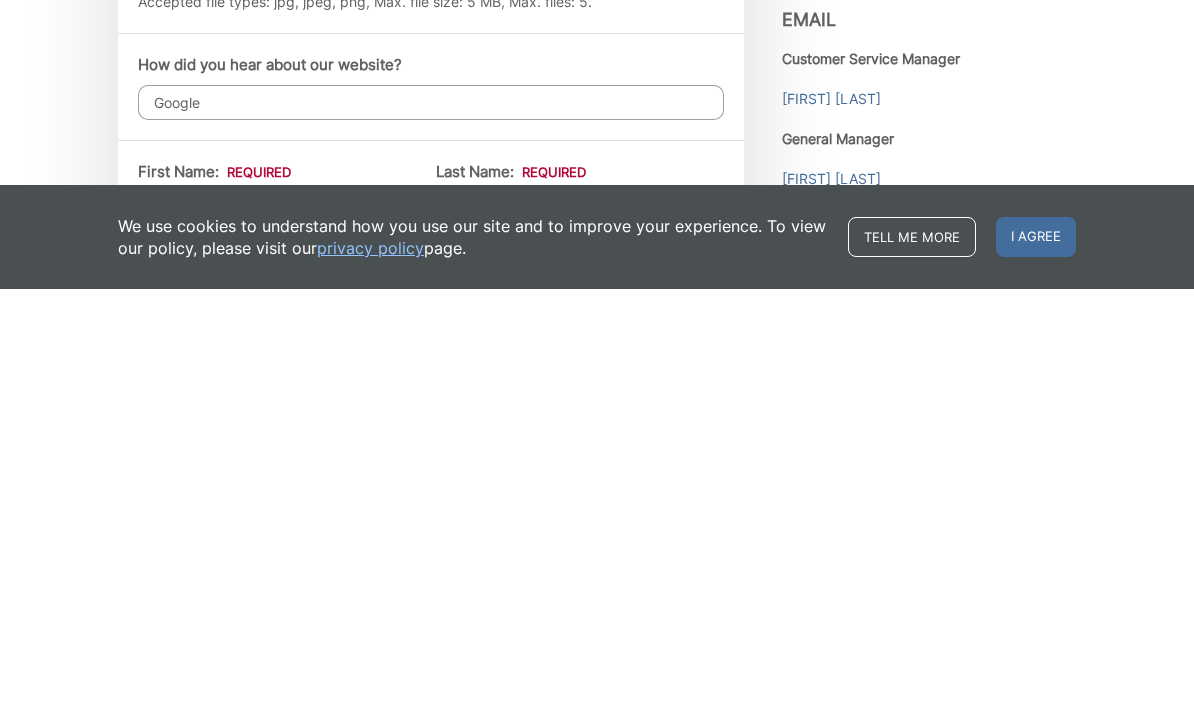 type on "Google" 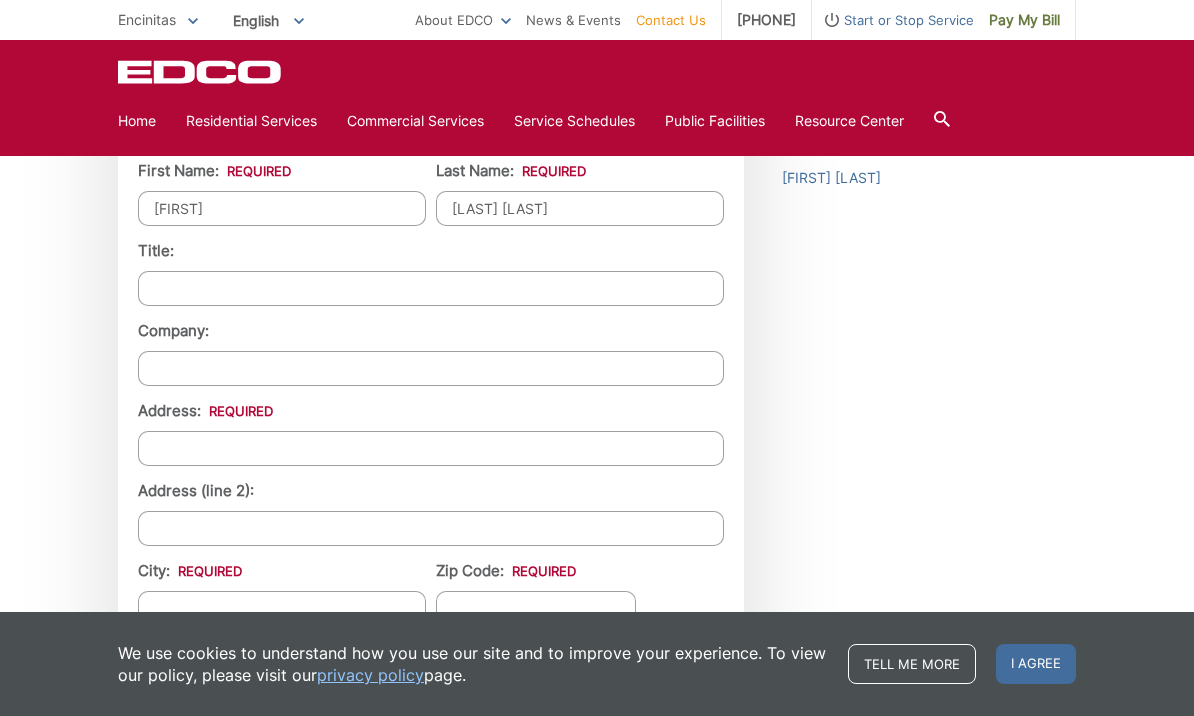 click on "[LAST] [LAST]" at bounding box center (580, 208) 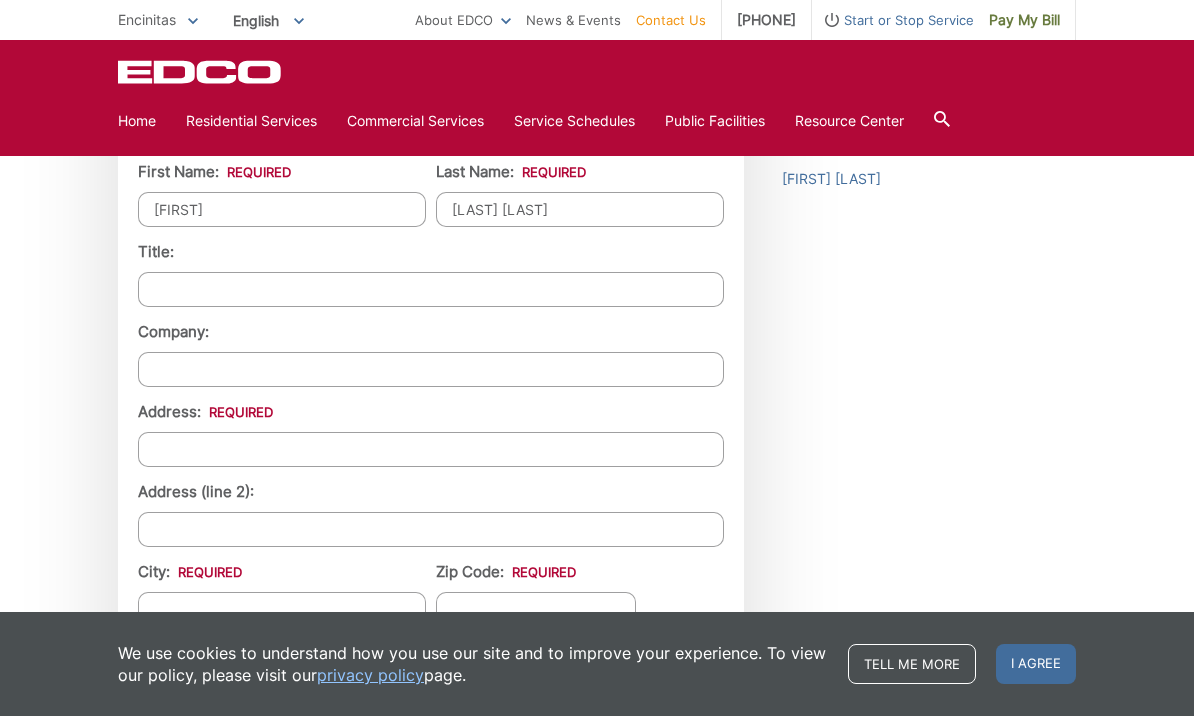 type on "[LAST] [LAST]" 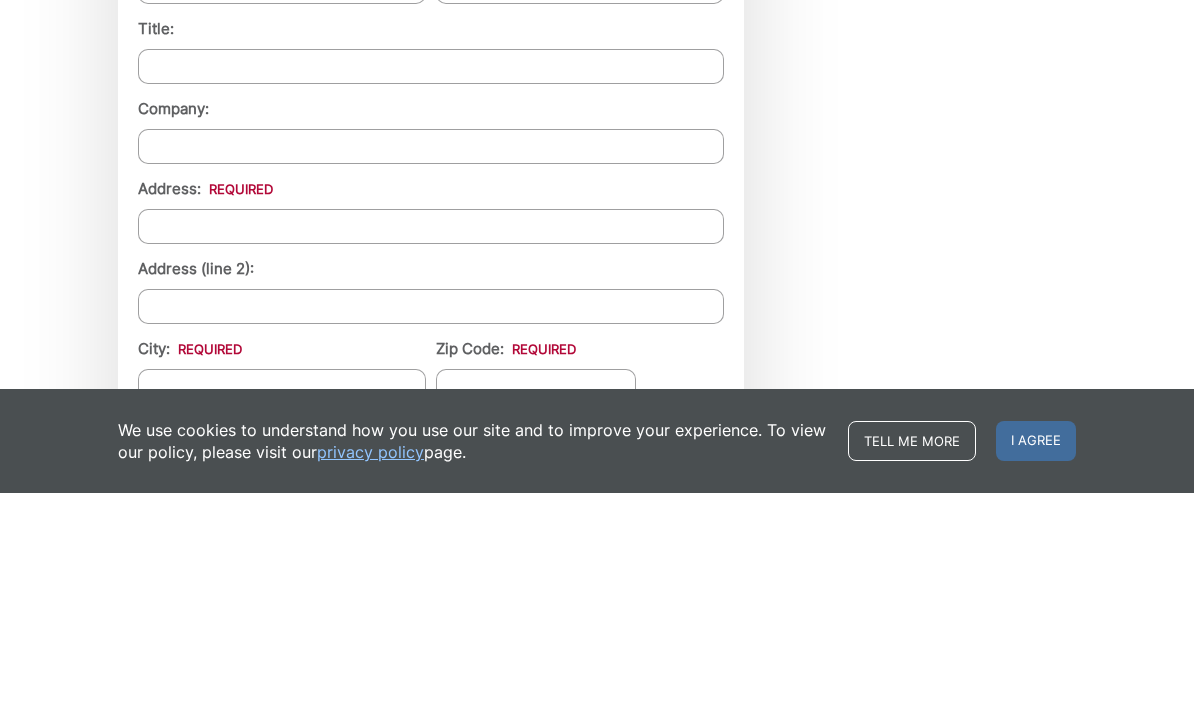 click on "Address: *" at bounding box center [431, 449] 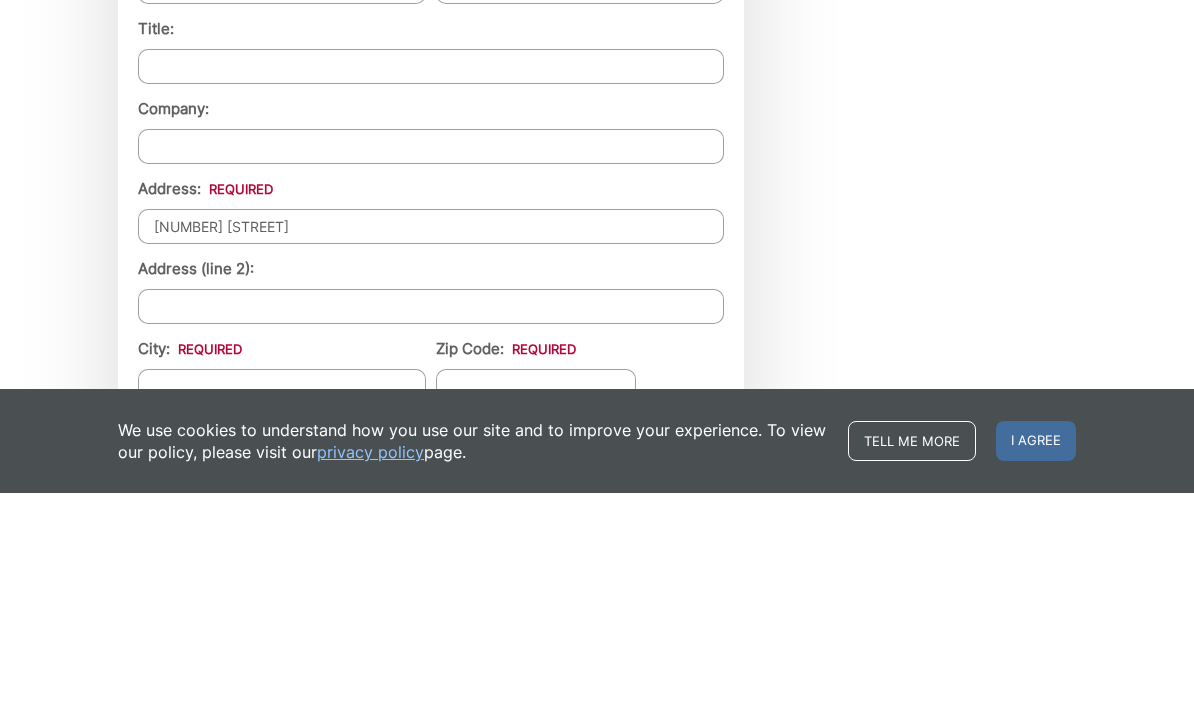 type on "Encinitas" 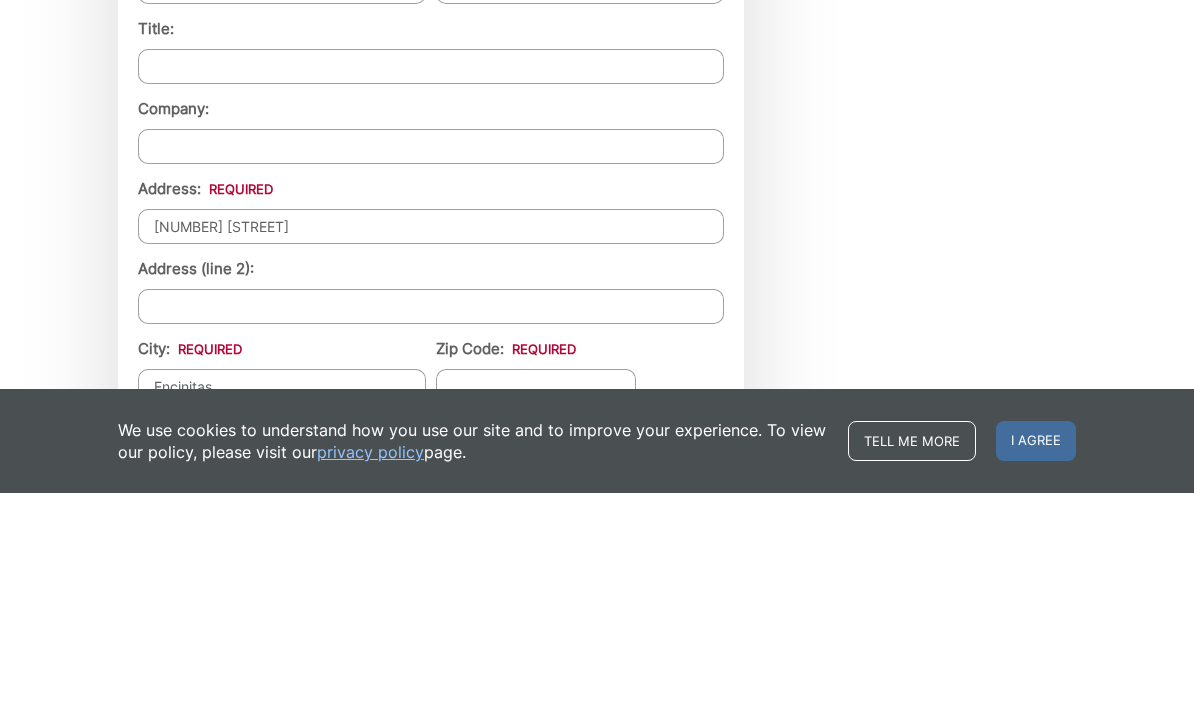 type on "[POSTAL CODE]" 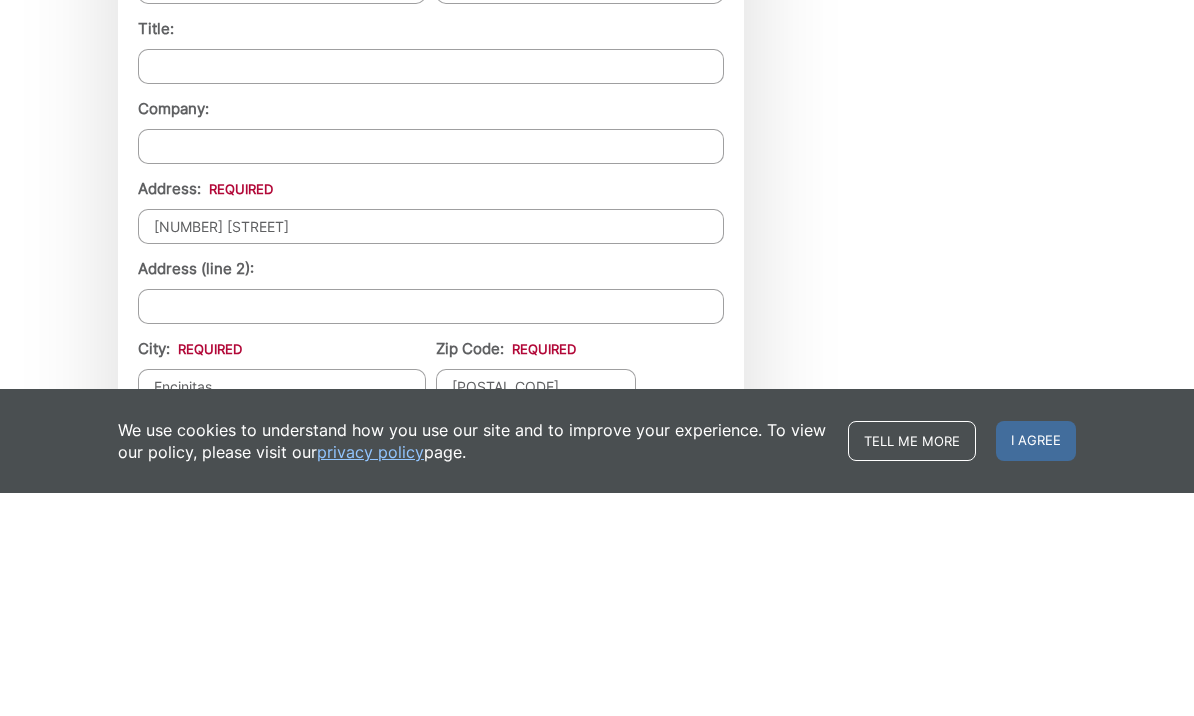 type on "(___) ___-____" 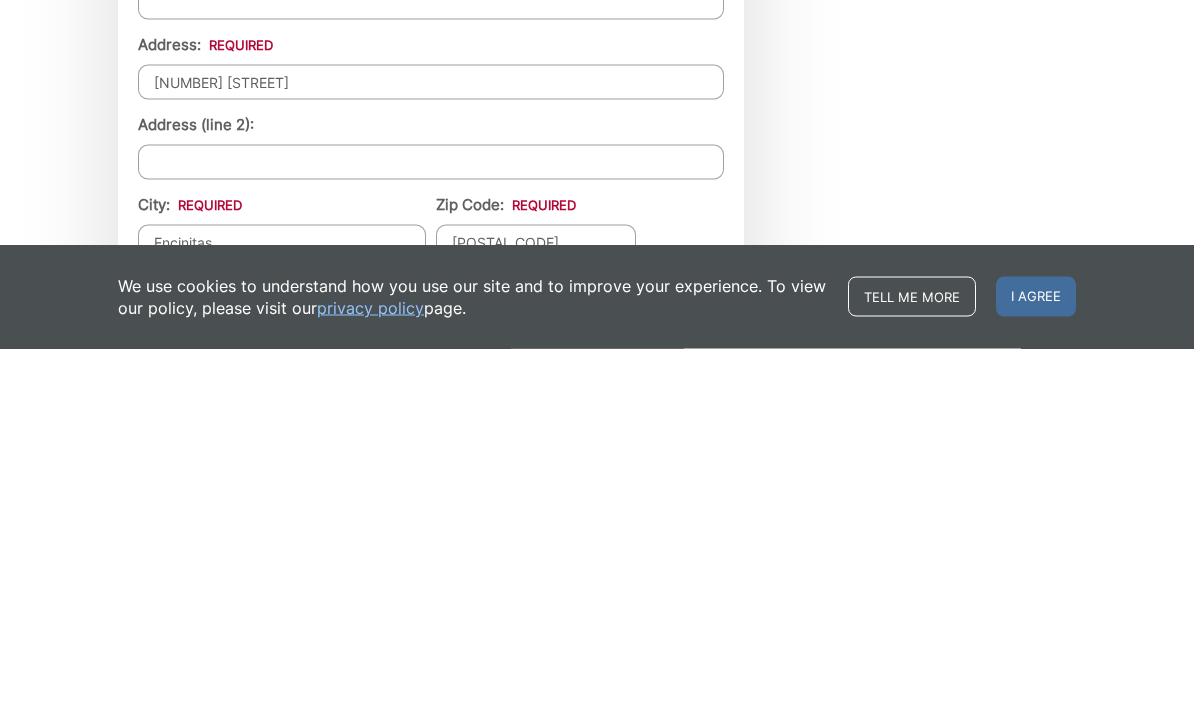 click on "Encinitas" at bounding box center (282, 609) 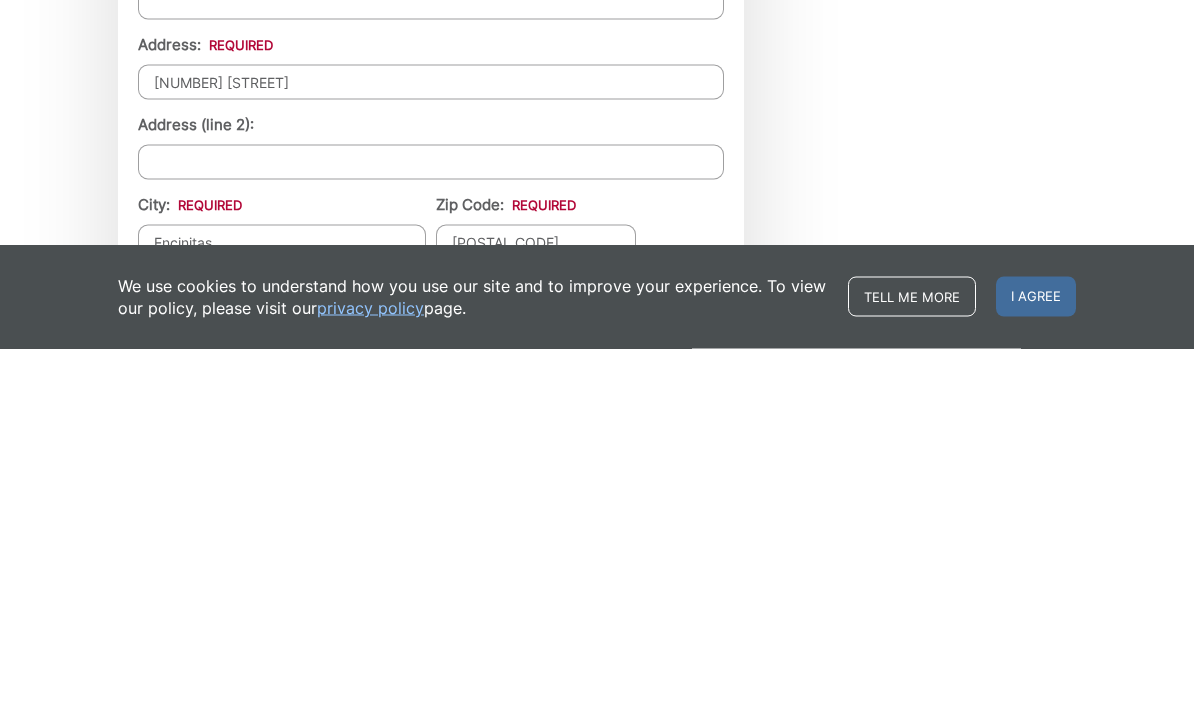 type on "Encinitas" 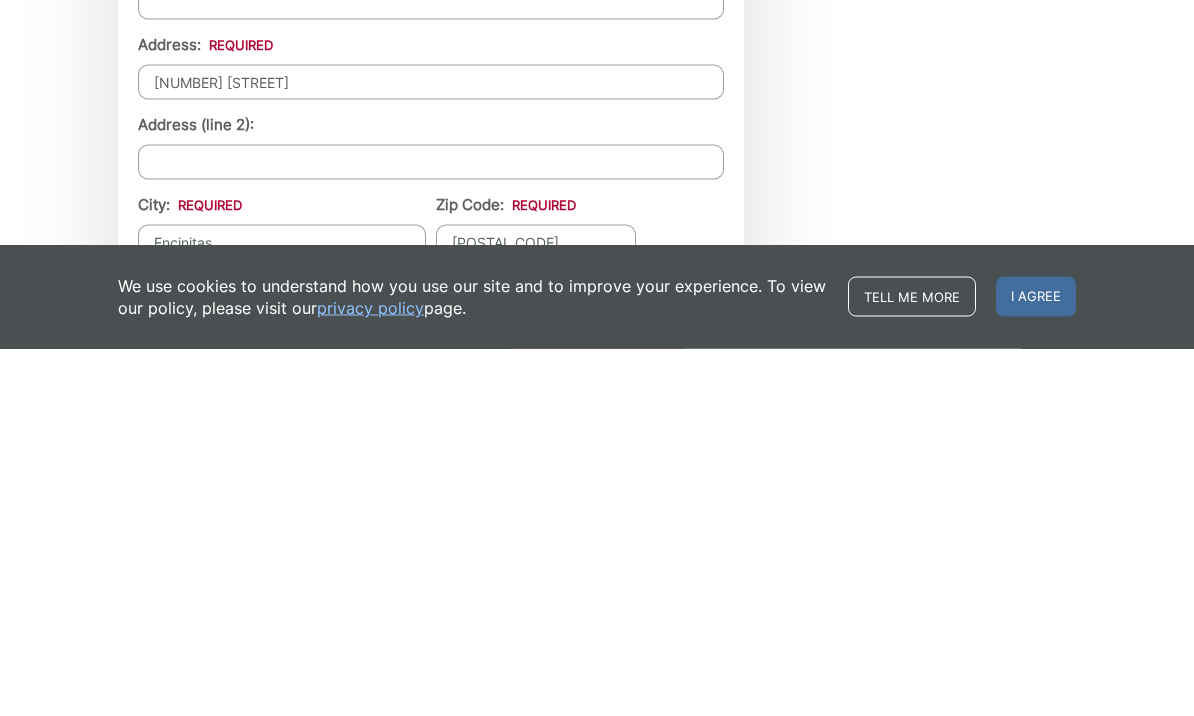 type on "[POSTAL CODE]" 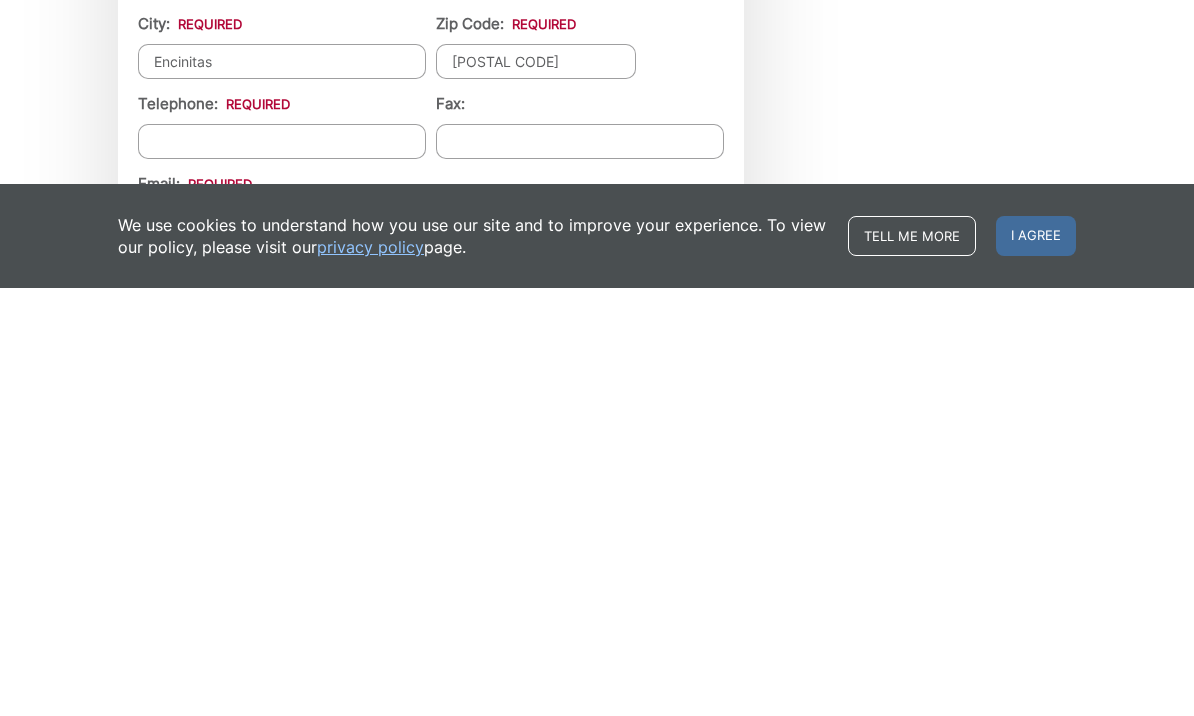 scroll, scrollTop: 1772, scrollLeft: 0, axis: vertical 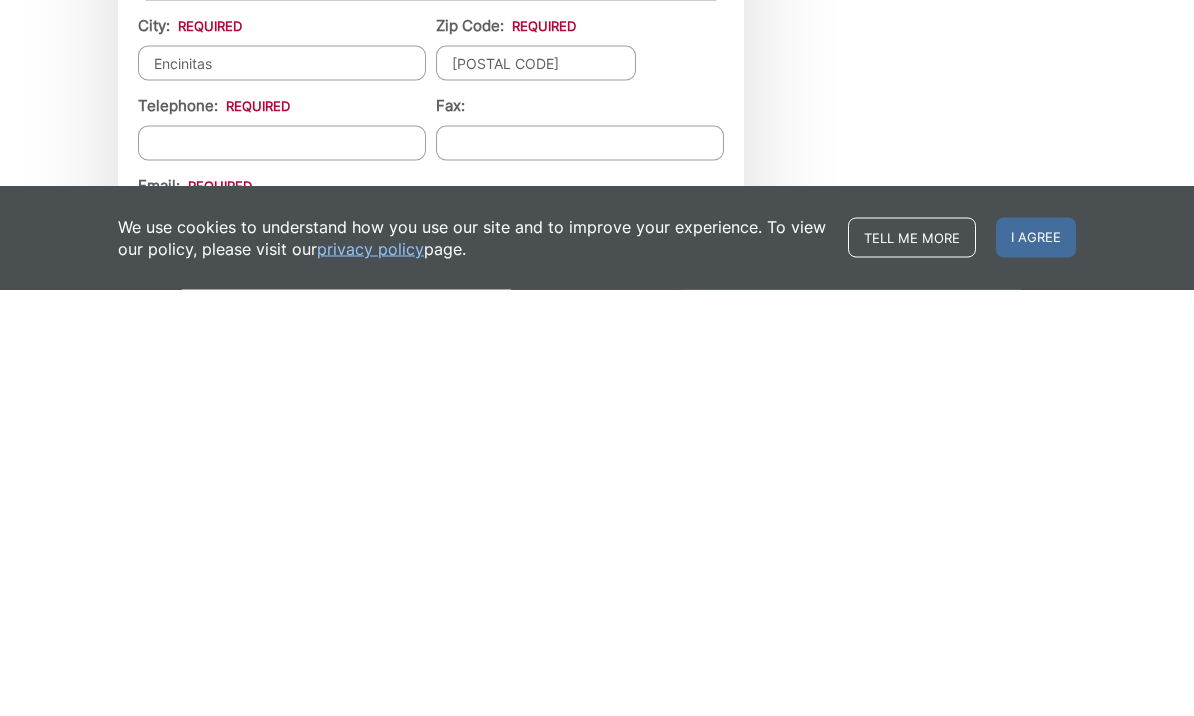 click on "Telephone: *" at bounding box center [282, 569] 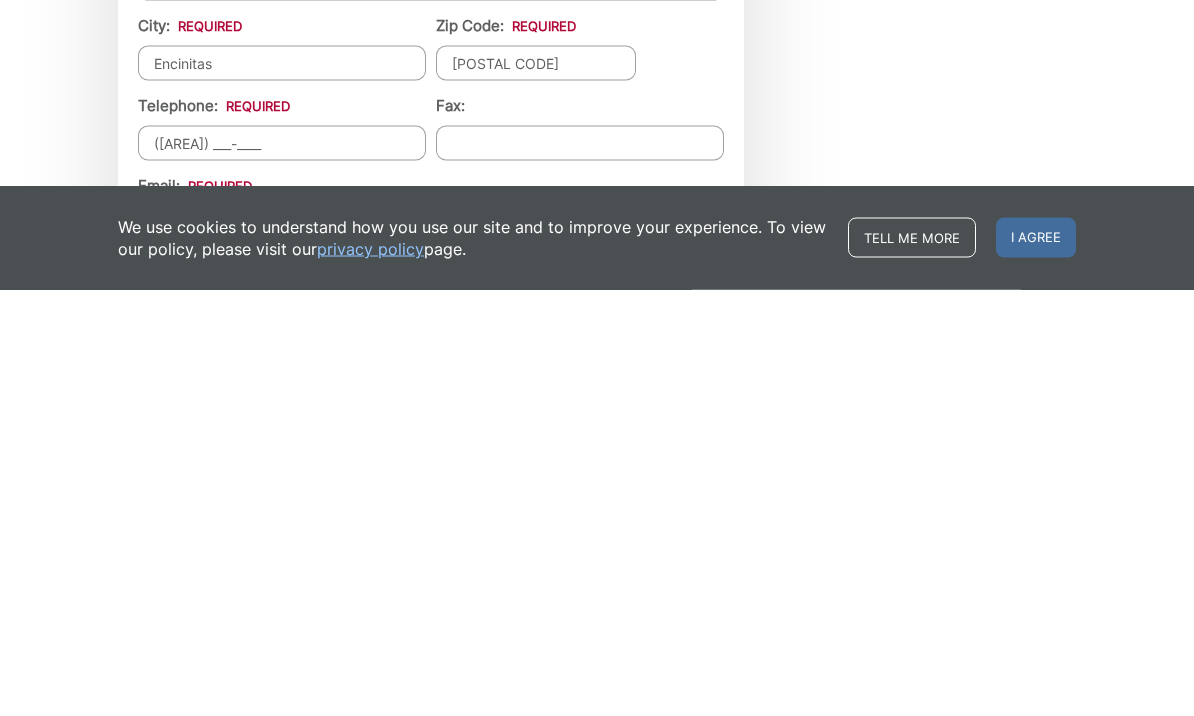 type on "[PHONE]" 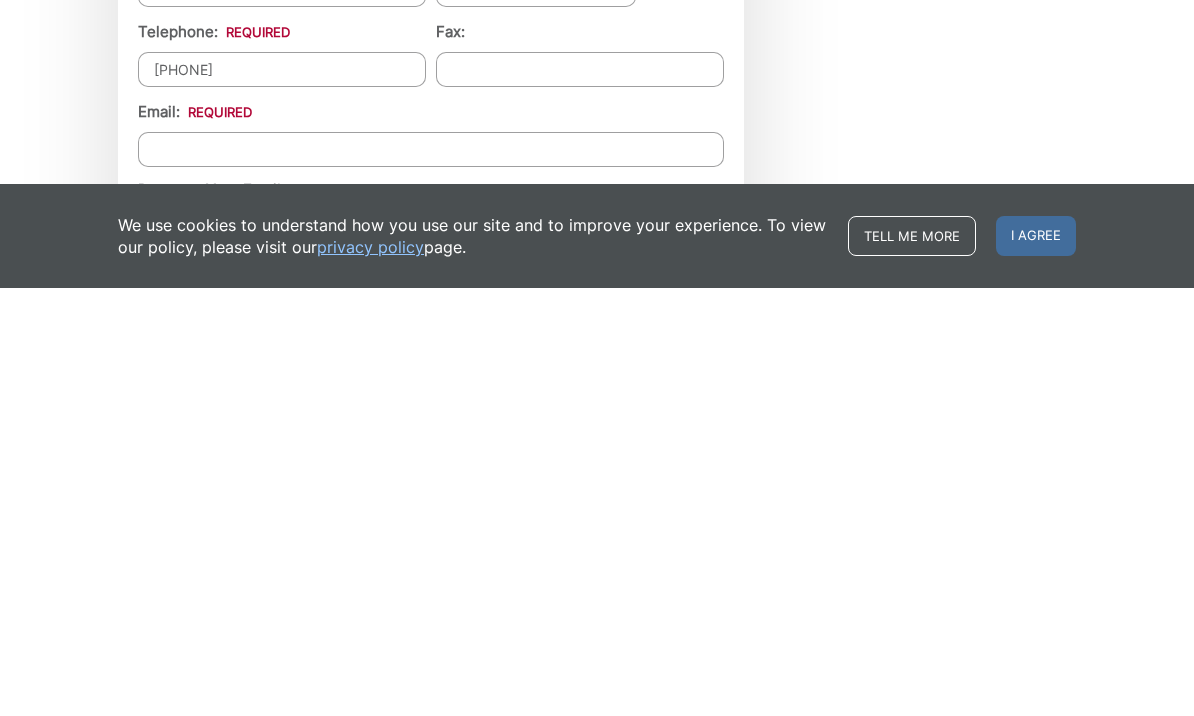 scroll, scrollTop: 1861, scrollLeft: 0, axis: vertical 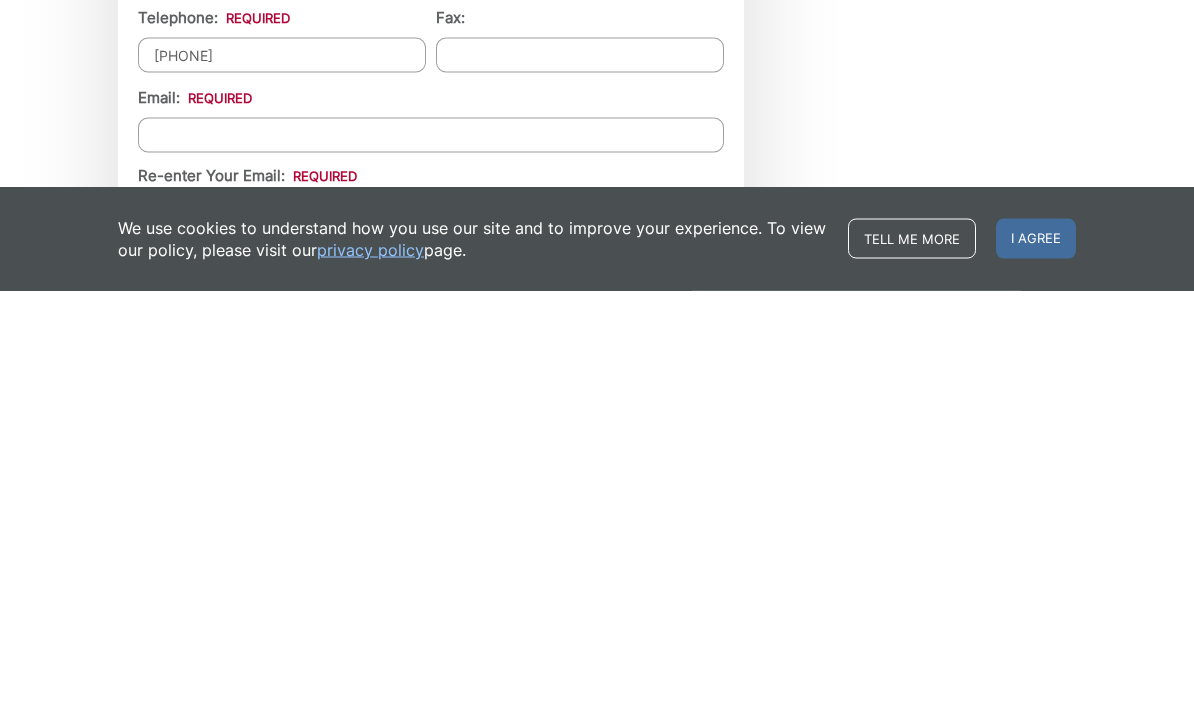 click on "Email *" at bounding box center [431, 560] 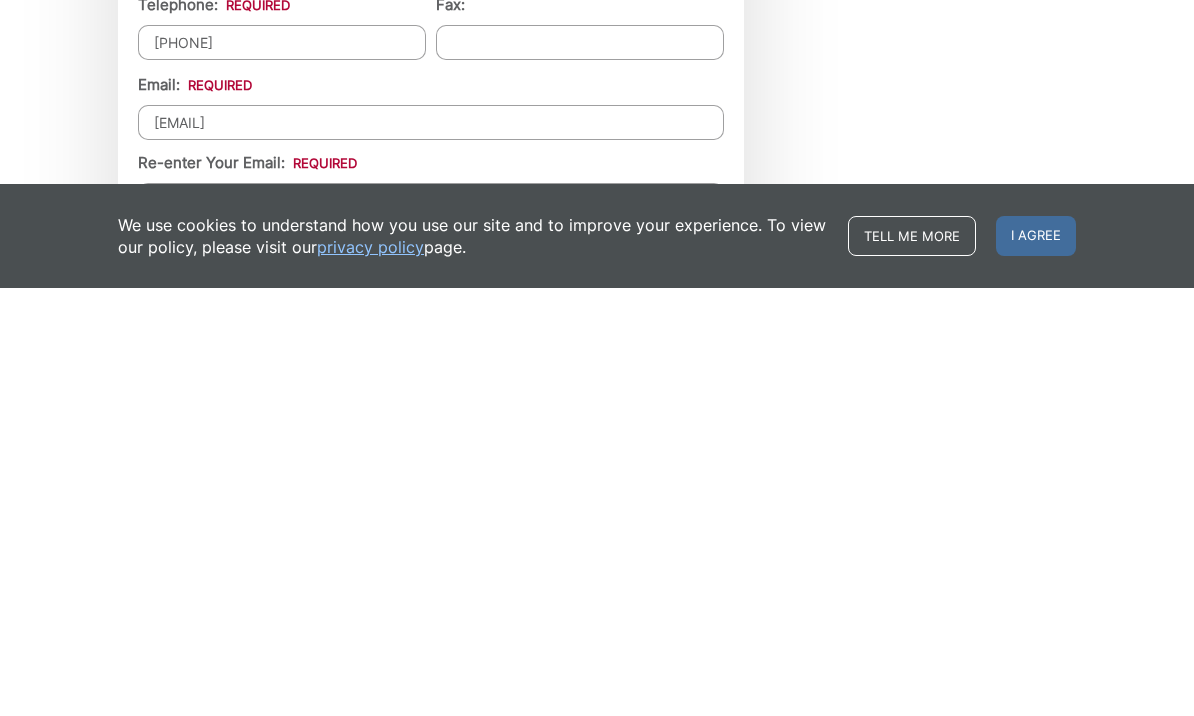 scroll, scrollTop: 1935, scrollLeft: 0, axis: vertical 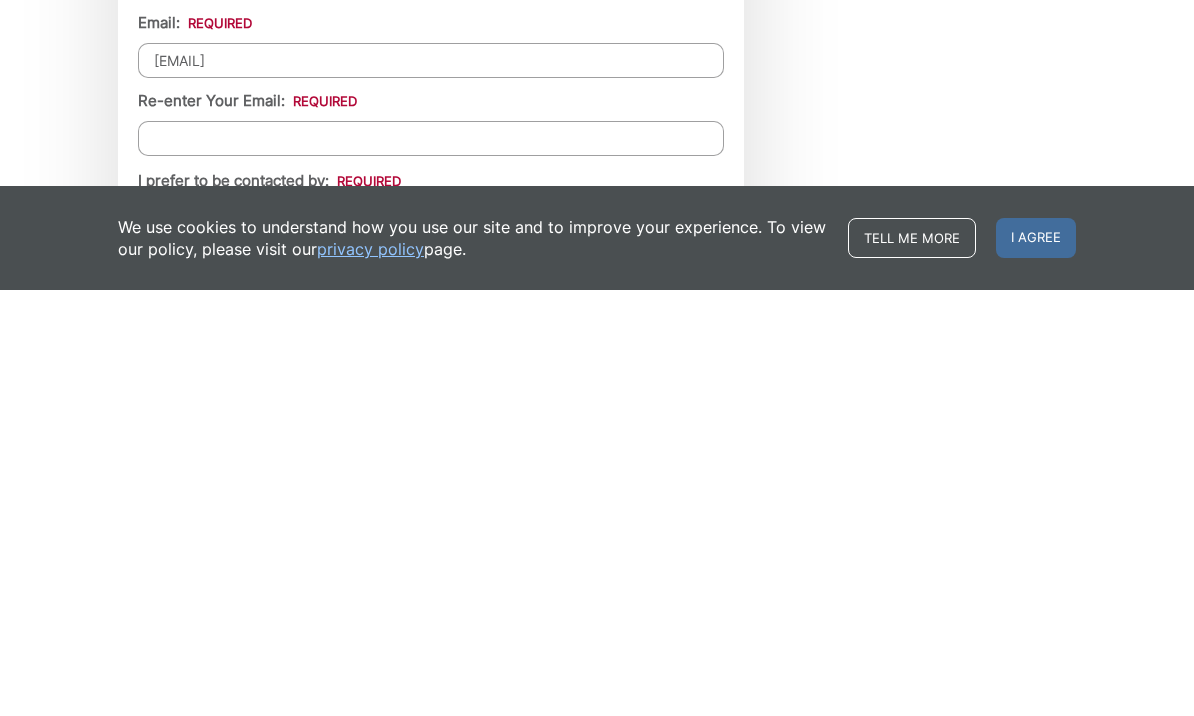 type on "[EMAIL]" 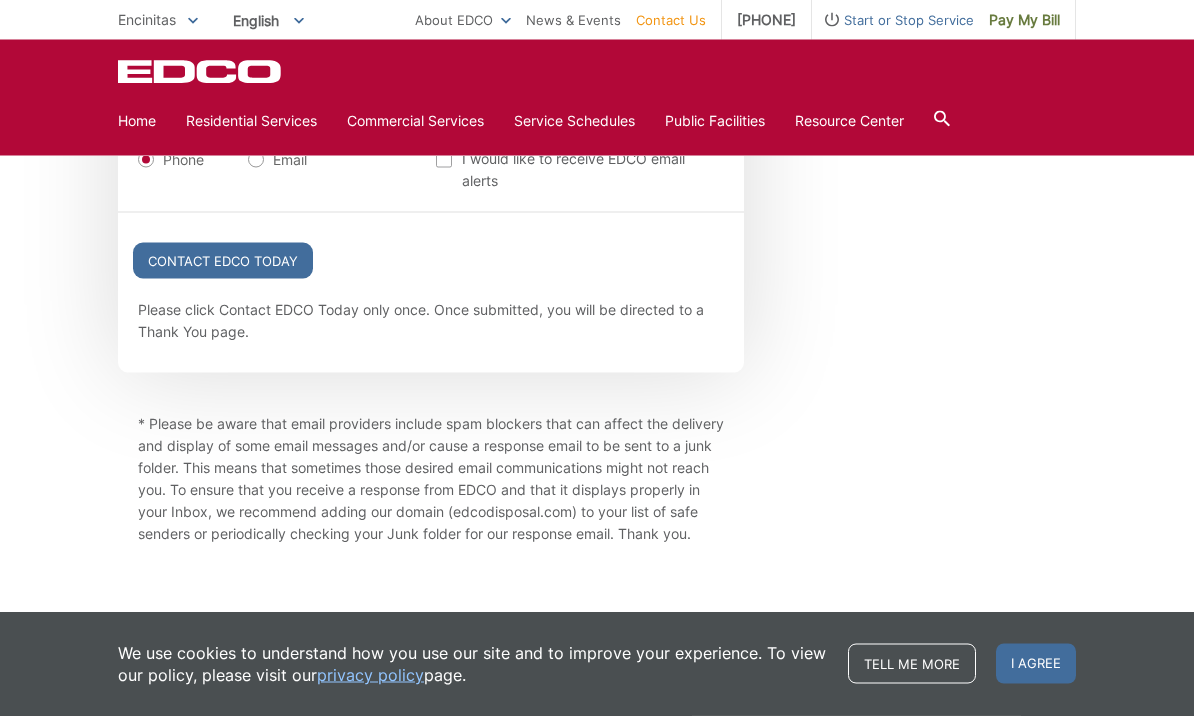 scroll, scrollTop: 2415, scrollLeft: 0, axis: vertical 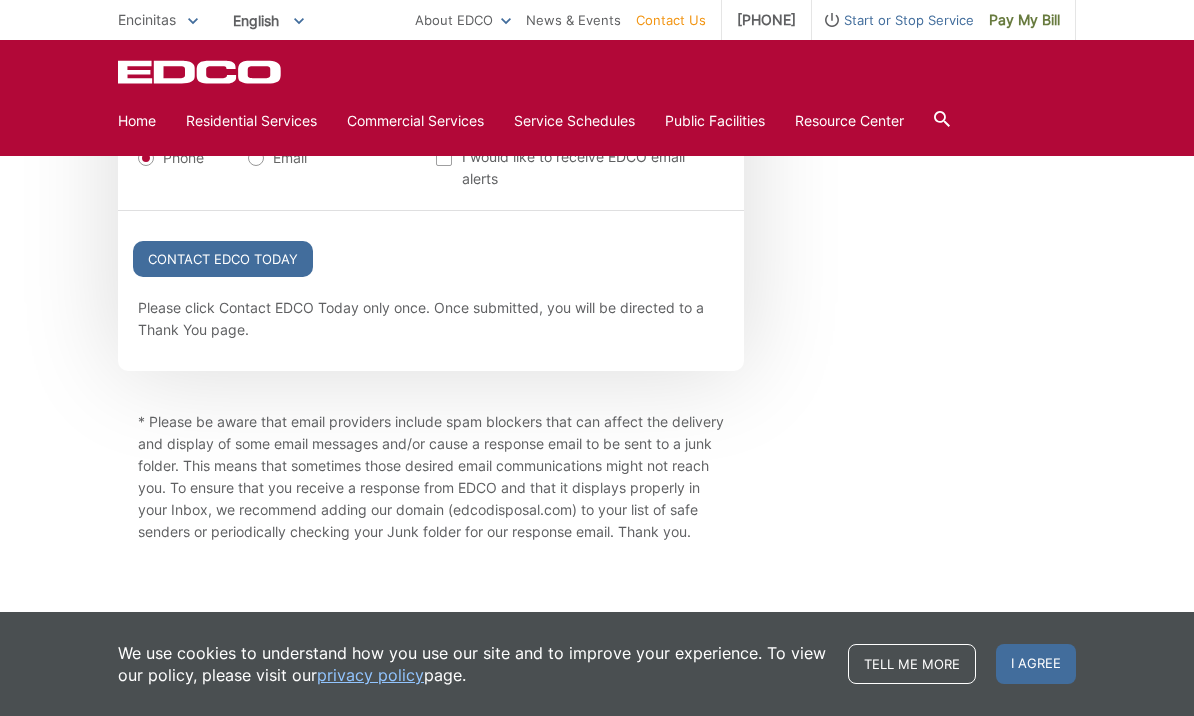 type on "[EMAIL]" 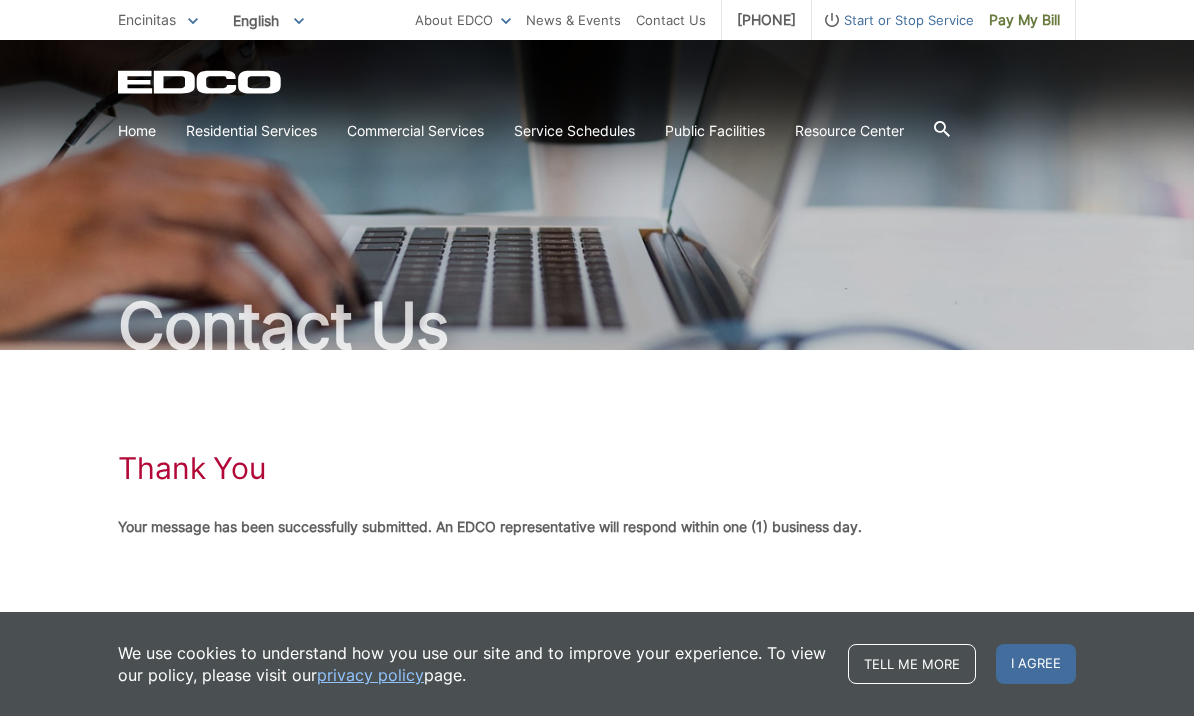 scroll, scrollTop: 0, scrollLeft: 0, axis: both 